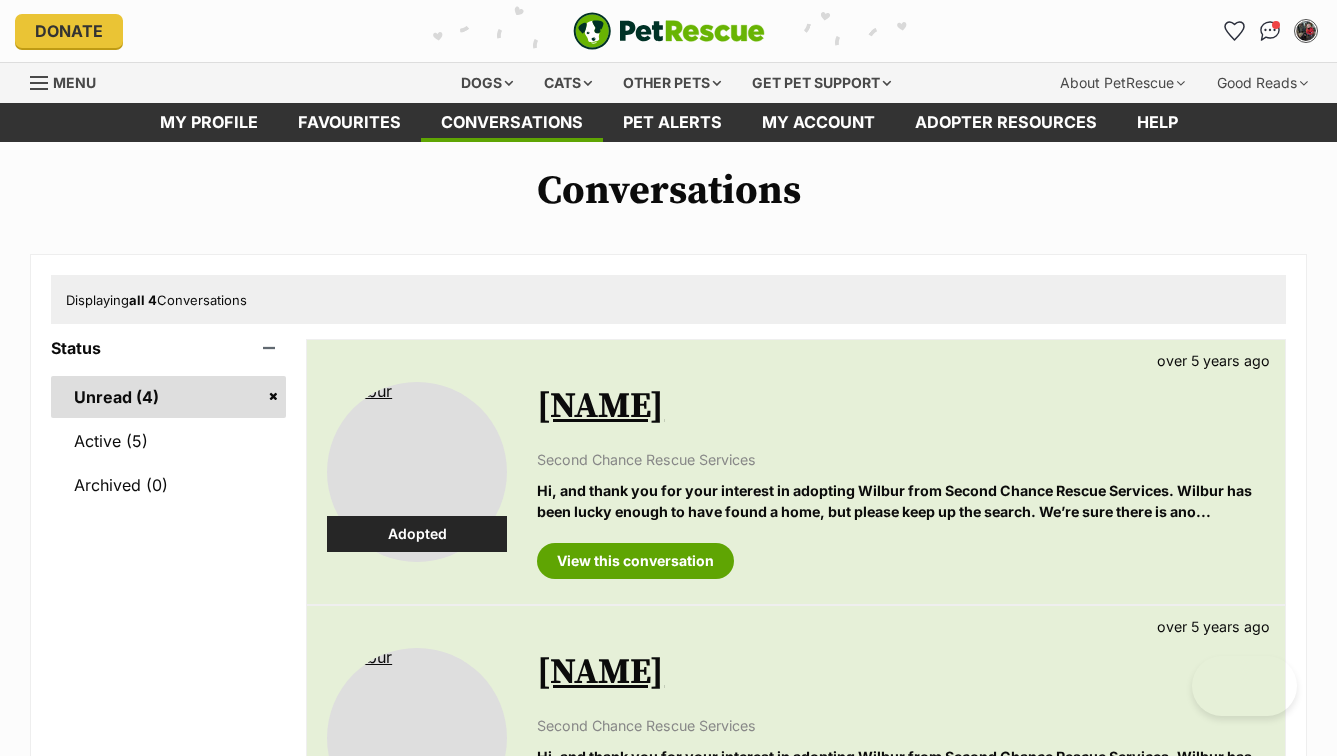 scroll, scrollTop: 0, scrollLeft: 0, axis: both 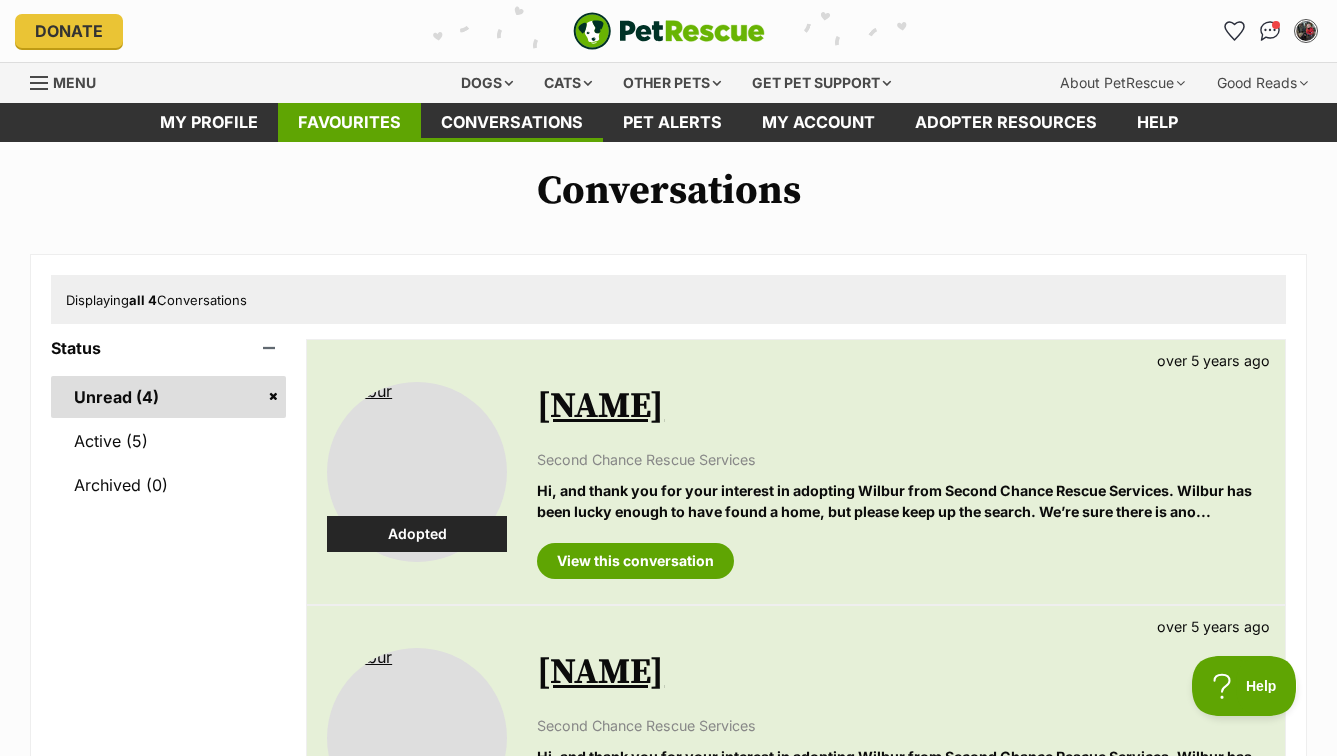 click on "Favourites" at bounding box center (349, 122) 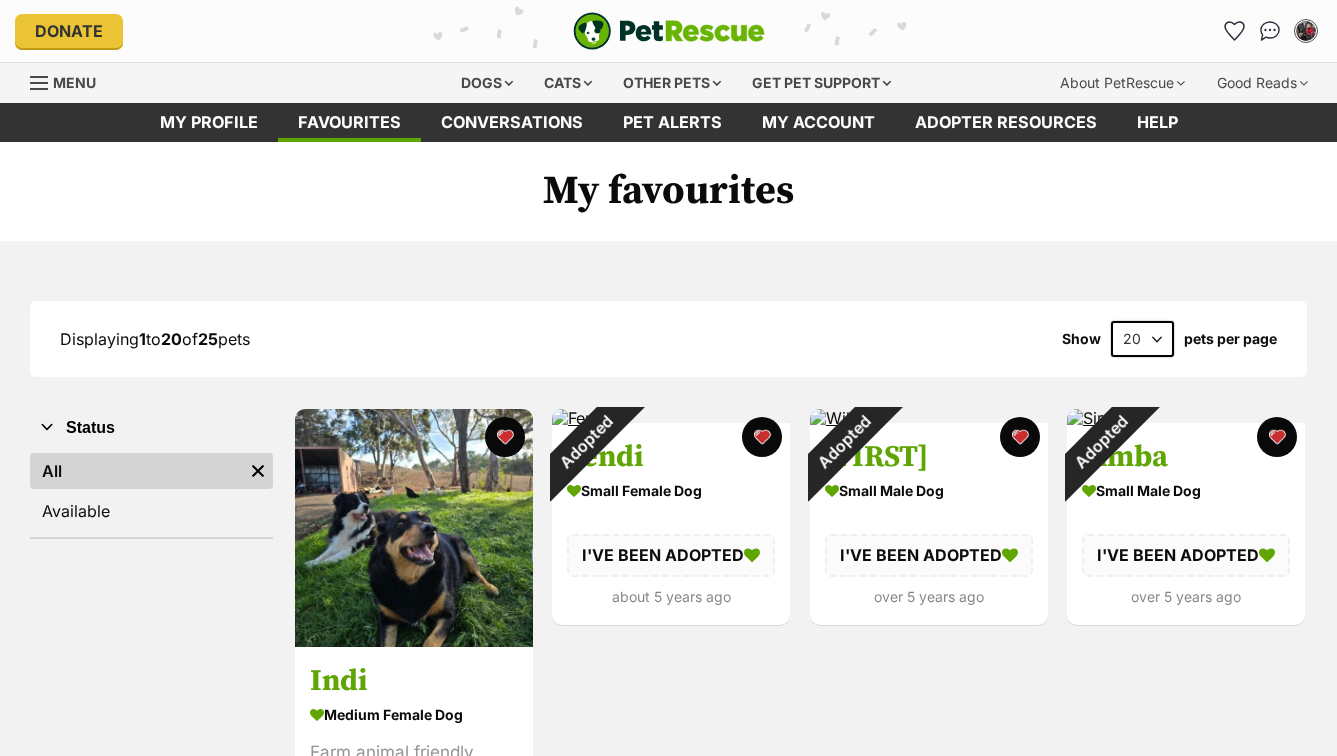 scroll, scrollTop: 0, scrollLeft: 0, axis: both 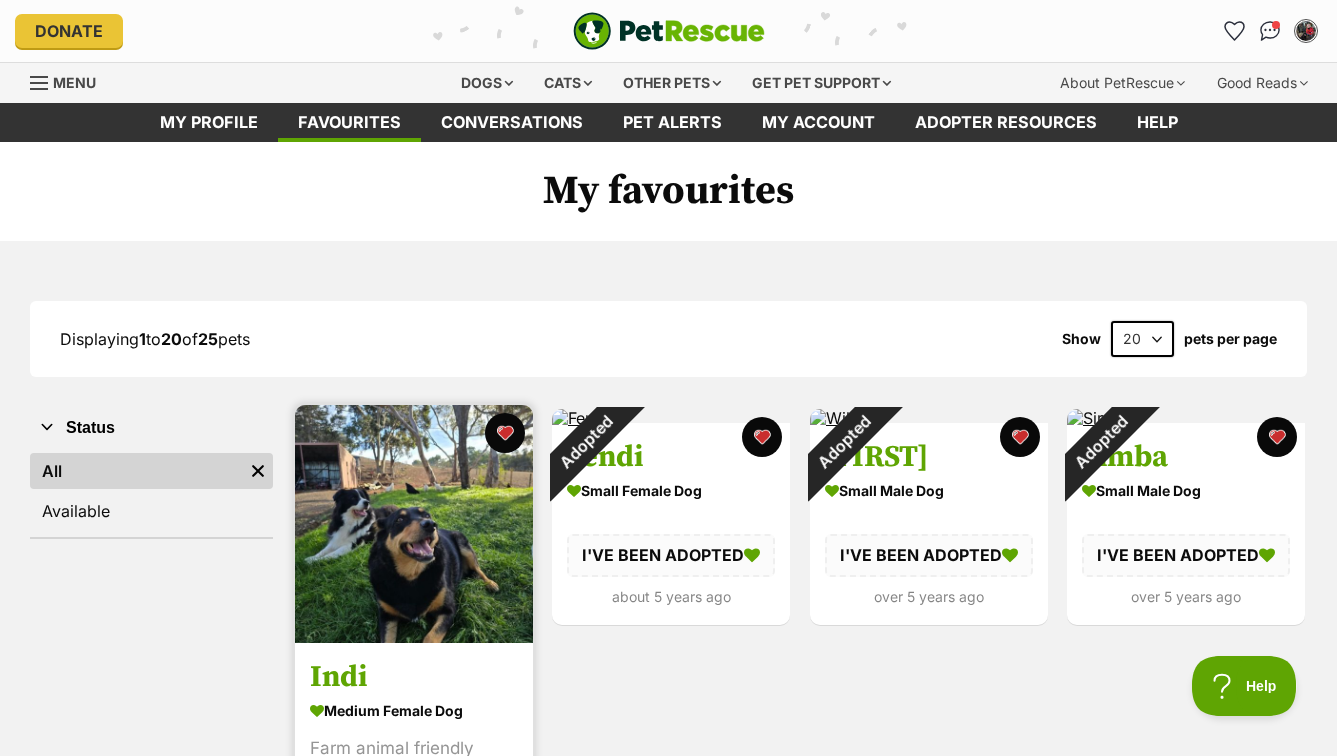 click at bounding box center (414, 524) 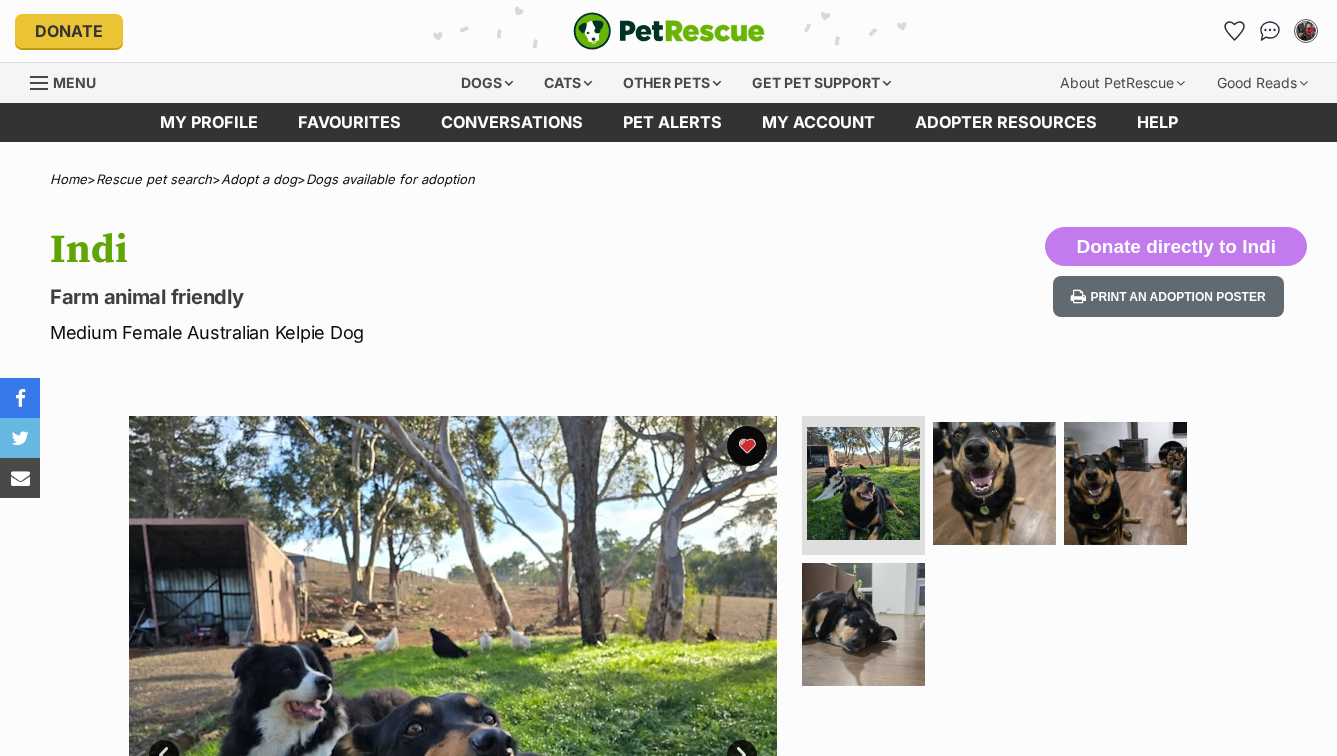 scroll, scrollTop: 0, scrollLeft: 0, axis: both 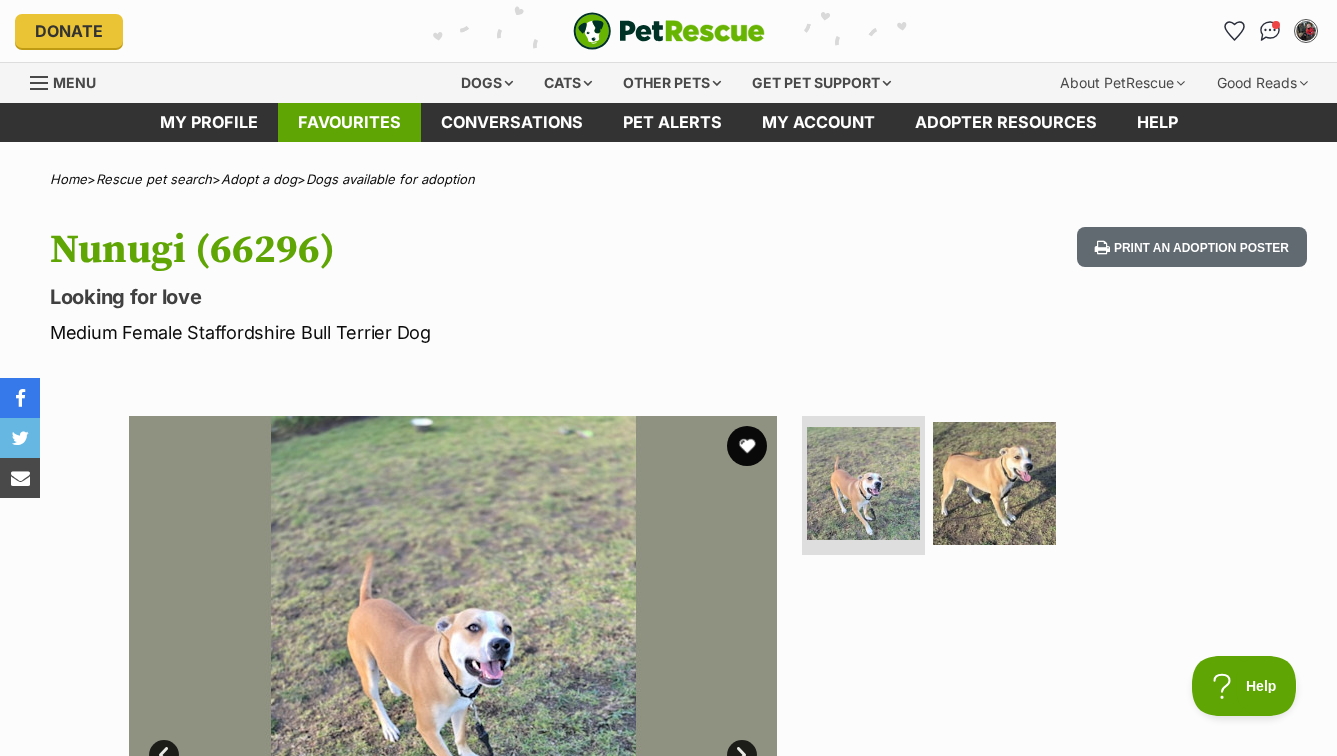 click on "Favourites" at bounding box center (349, 122) 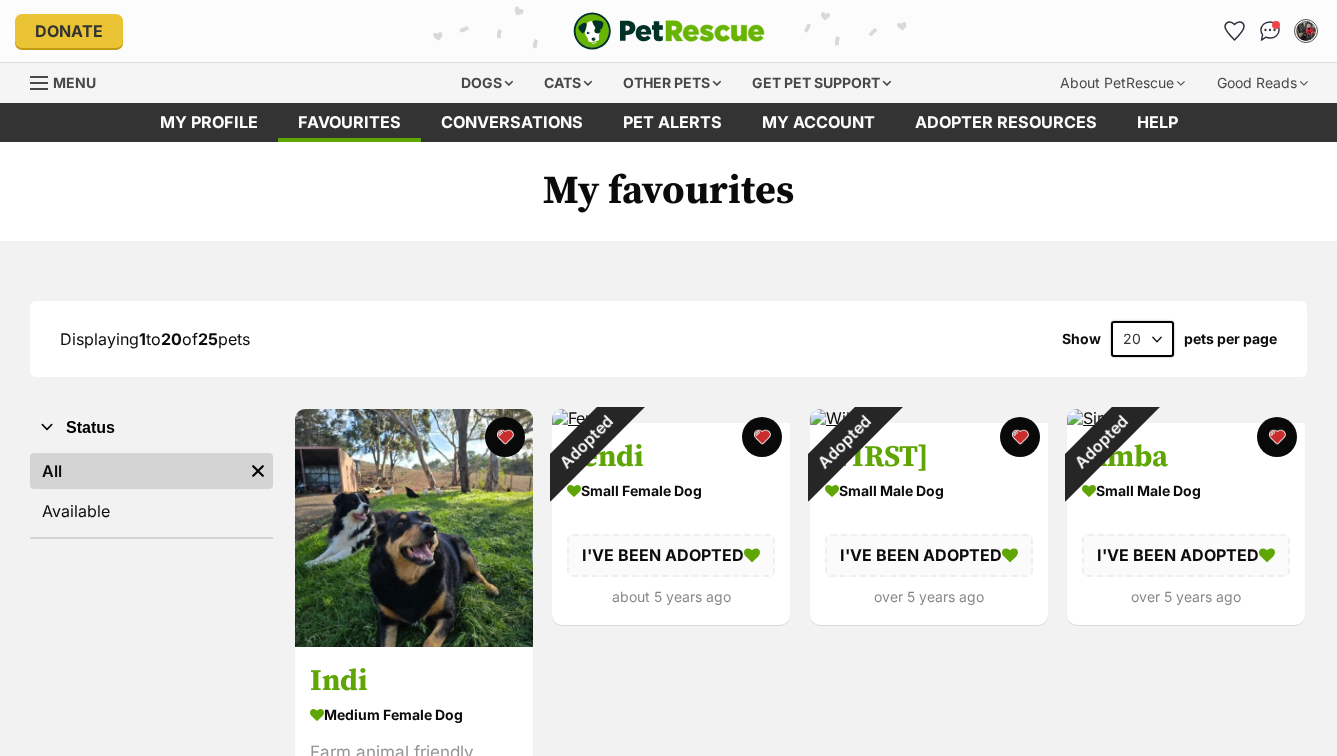 scroll, scrollTop: 0, scrollLeft: 0, axis: both 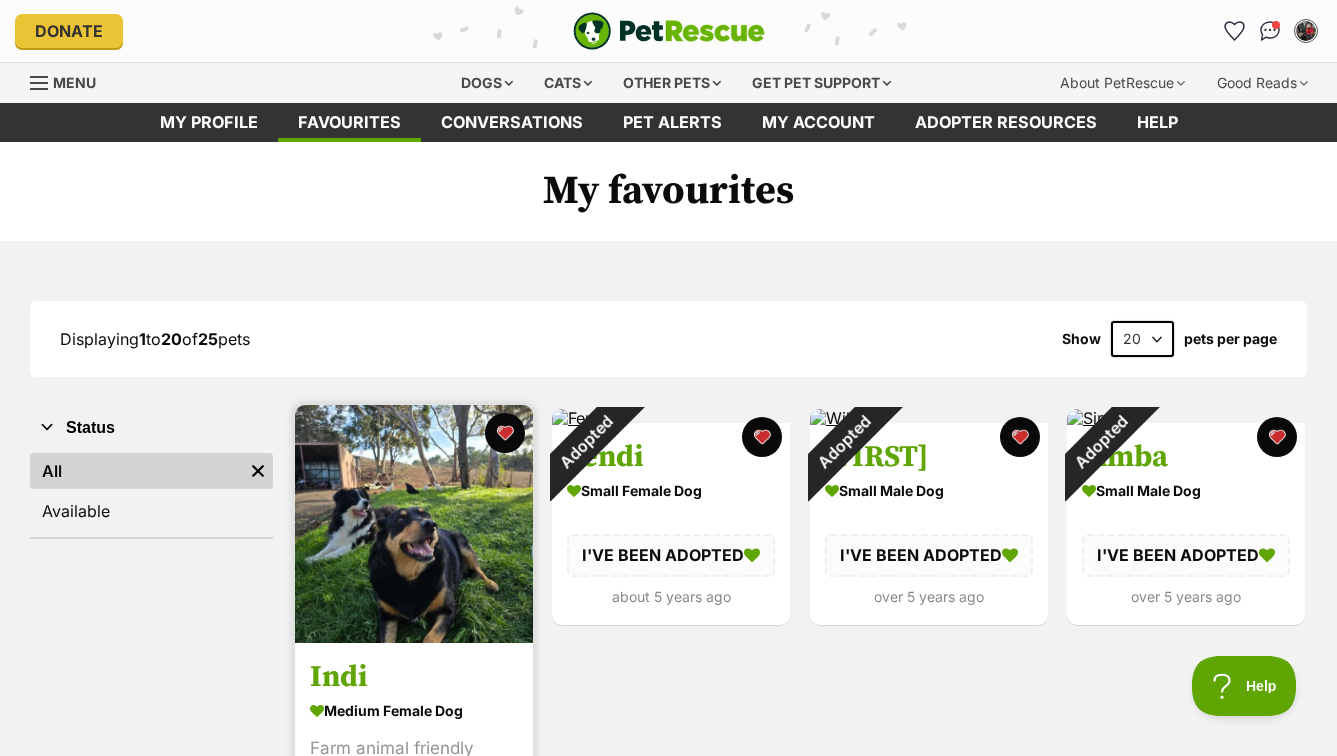 click at bounding box center (414, 524) 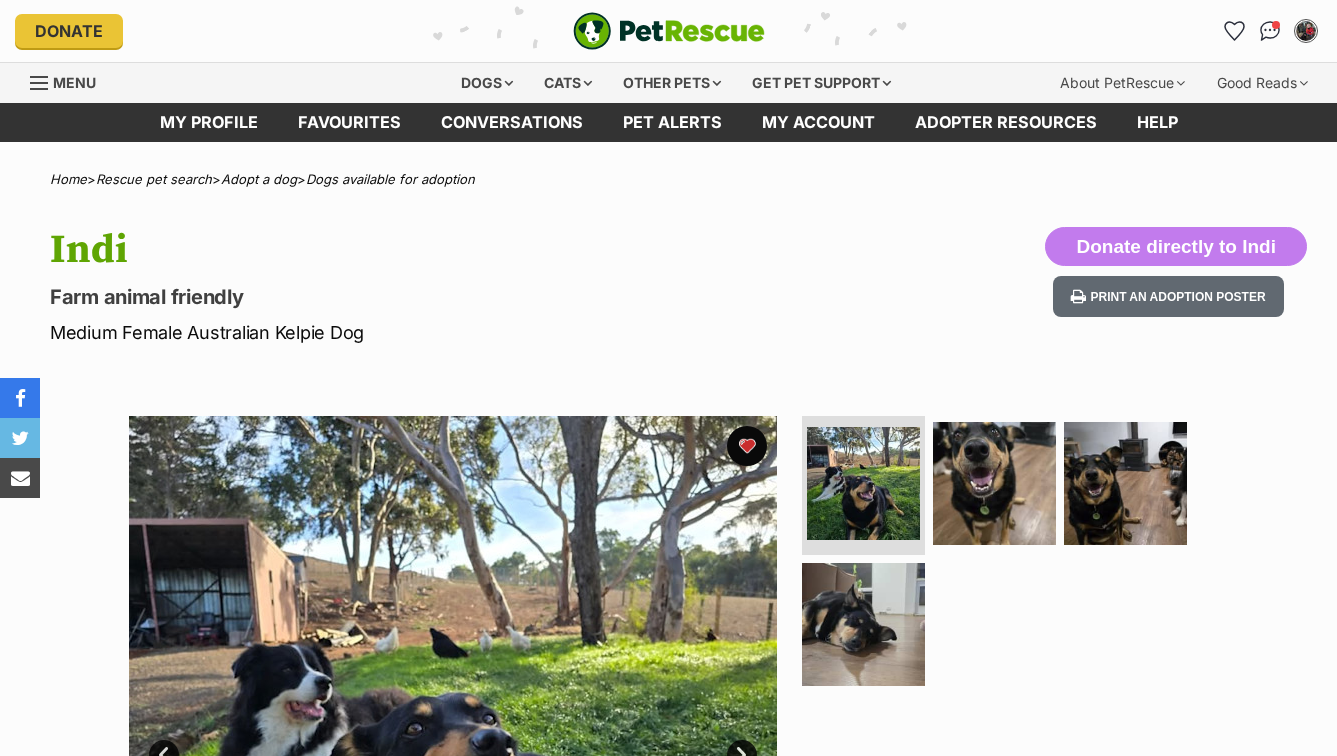 scroll, scrollTop: 0, scrollLeft: 0, axis: both 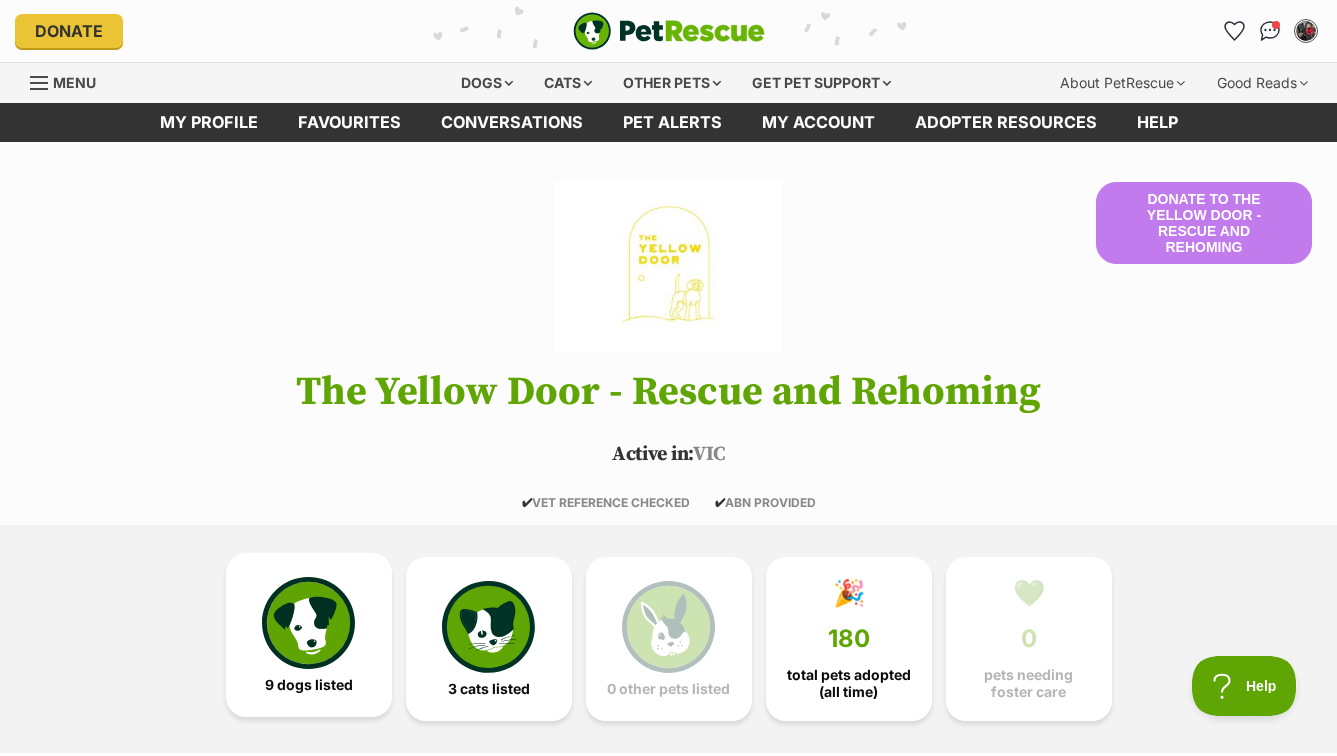 click at bounding box center (308, 623) 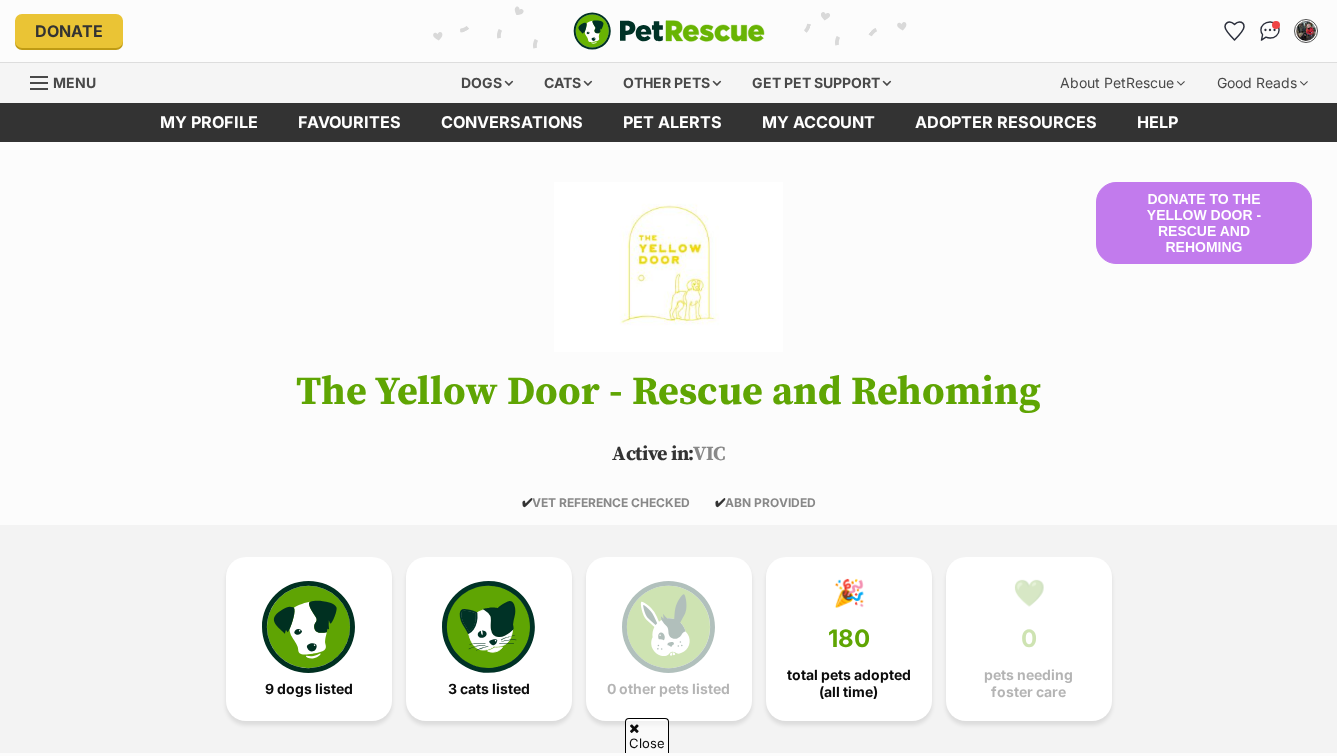 scroll, scrollTop: 867, scrollLeft: 0, axis: vertical 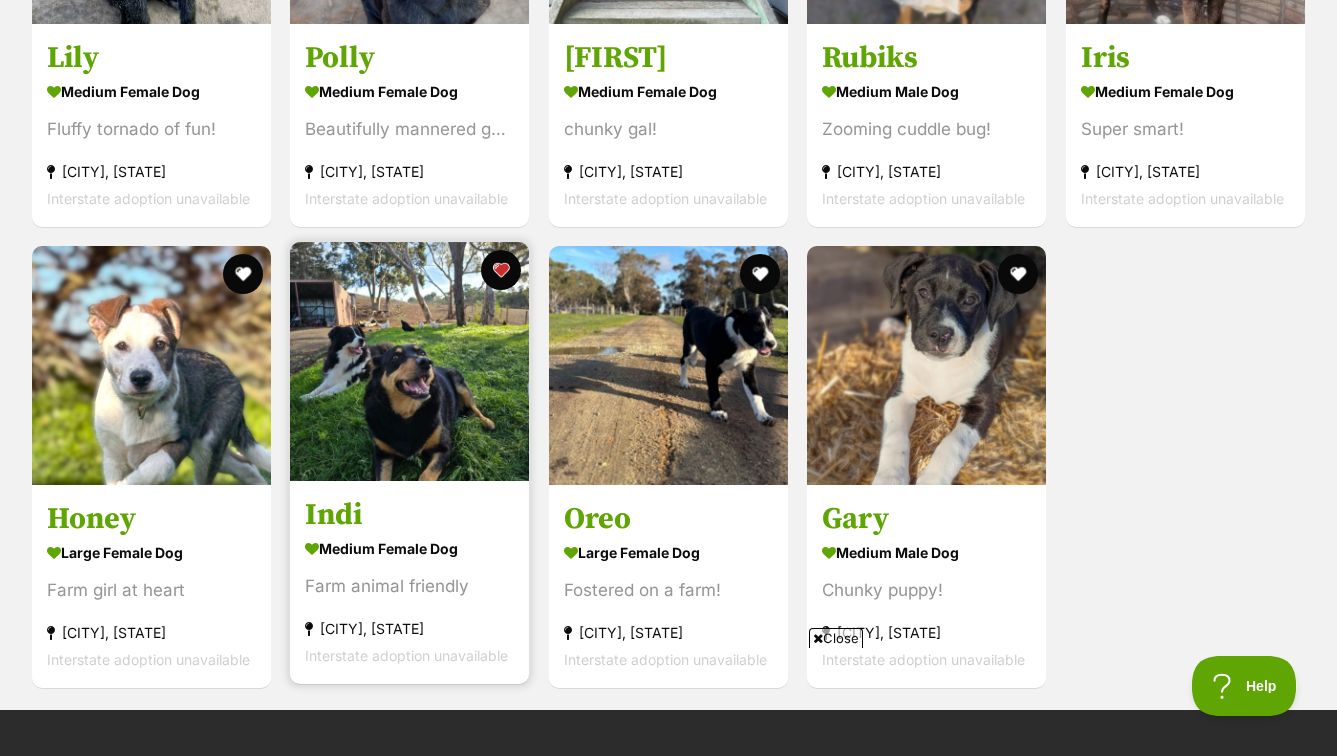 click at bounding box center [409, 361] 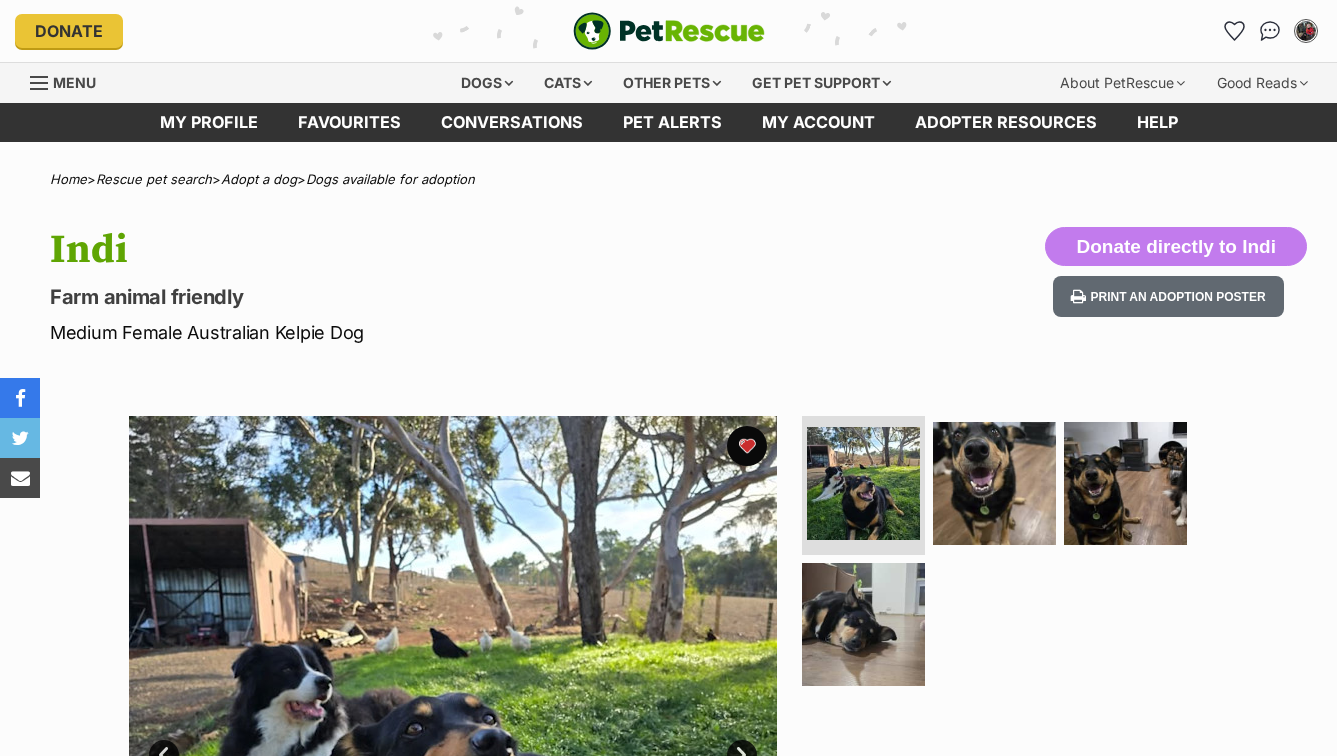 scroll, scrollTop: 0, scrollLeft: 0, axis: both 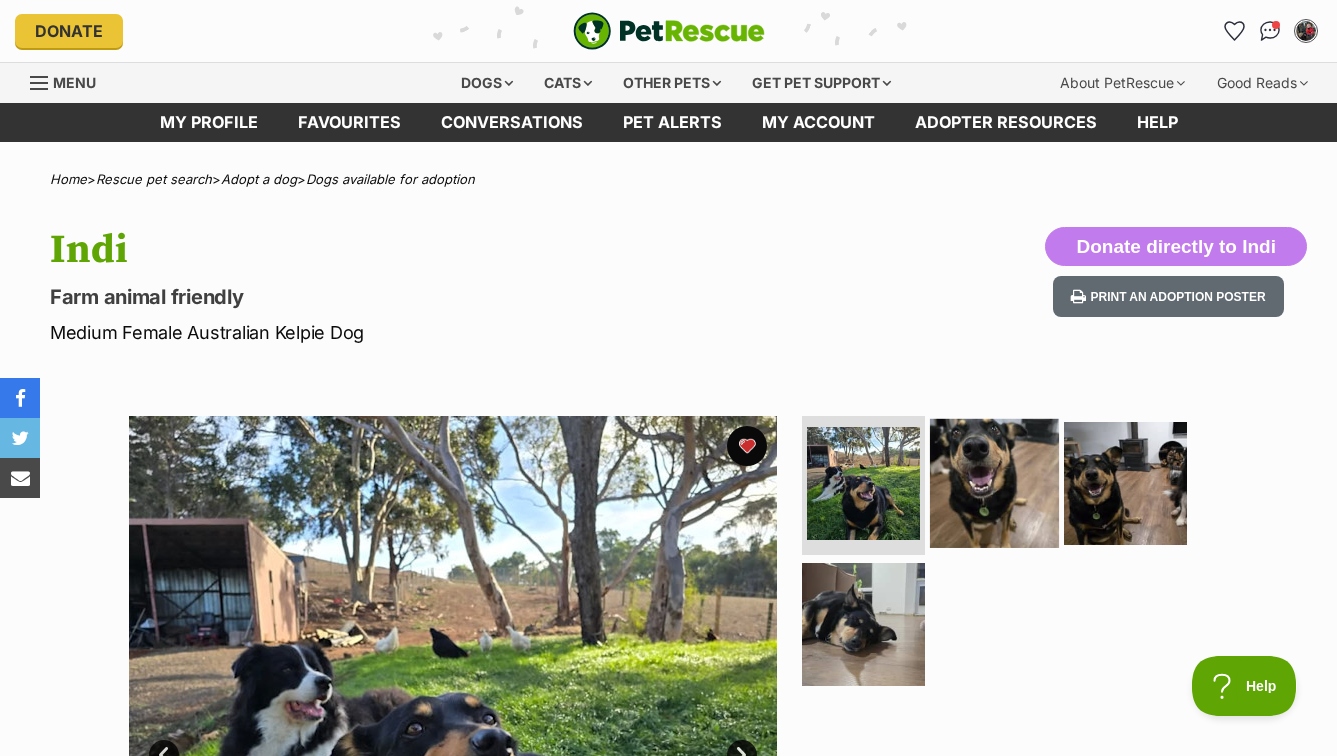 click at bounding box center [994, 482] 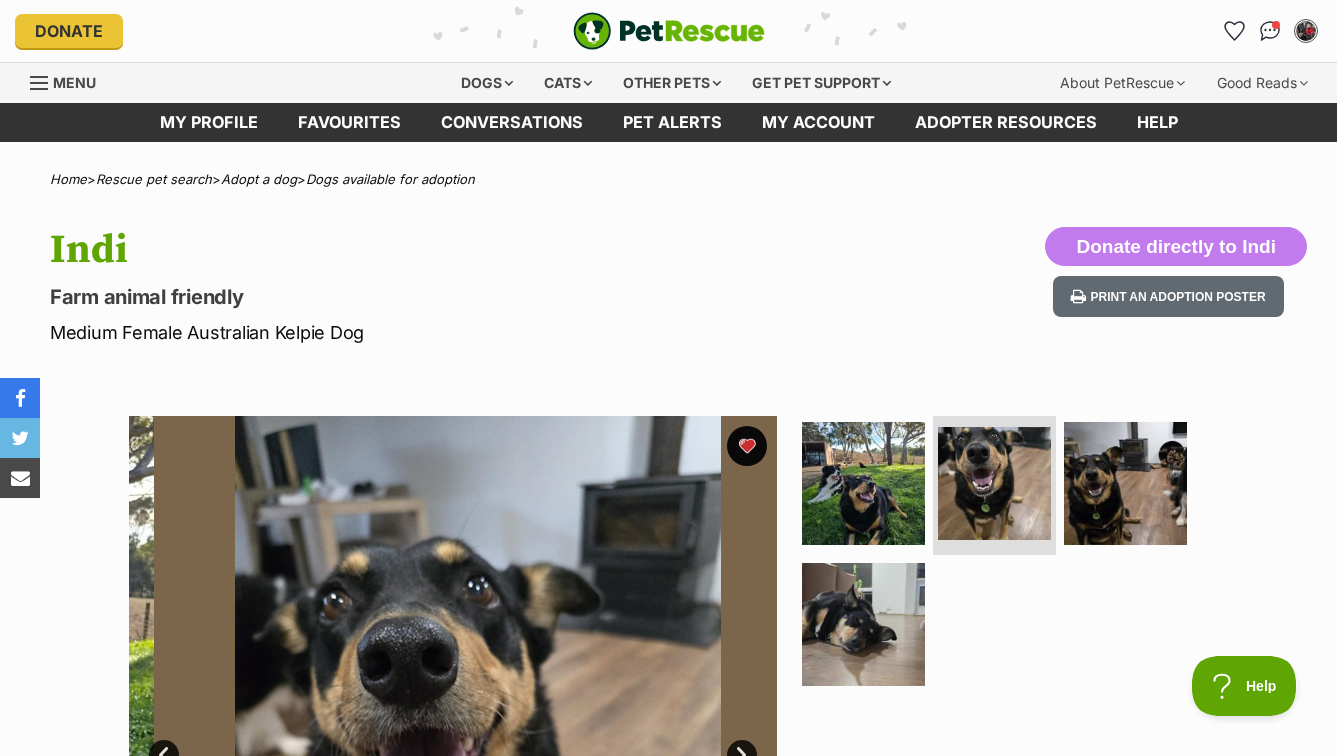 scroll, scrollTop: 0, scrollLeft: 0, axis: both 